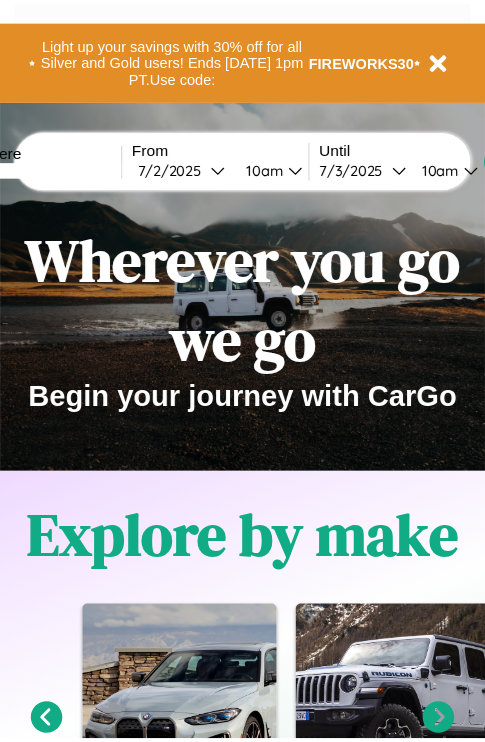 scroll, scrollTop: 0, scrollLeft: 0, axis: both 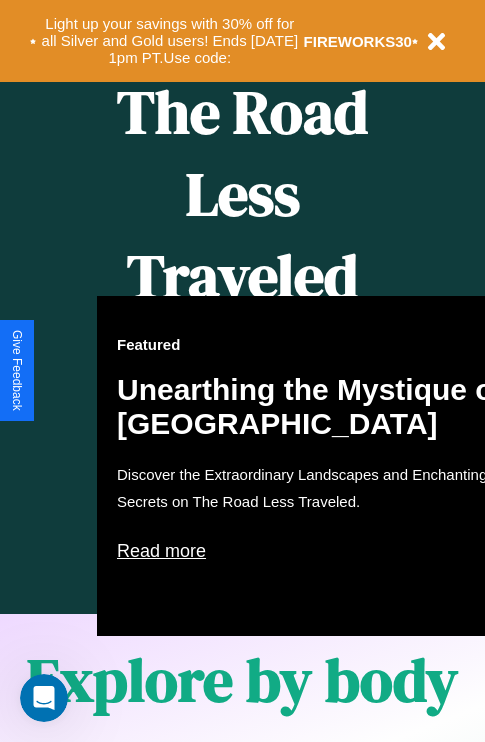 click on "Featured Unearthing the Mystique of [GEOGRAPHIC_DATA] Discover the Extraordinary Landscapes and Enchanting Secrets on The Road Less Traveled. Read more" at bounding box center [317, 466] 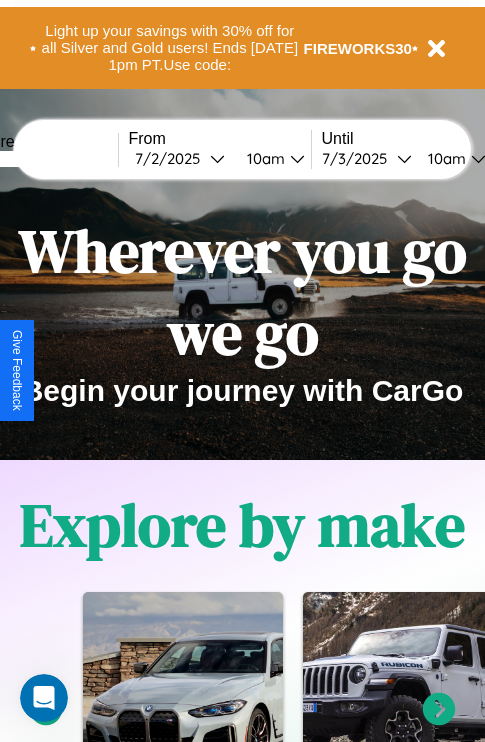 scroll, scrollTop: 0, scrollLeft: 0, axis: both 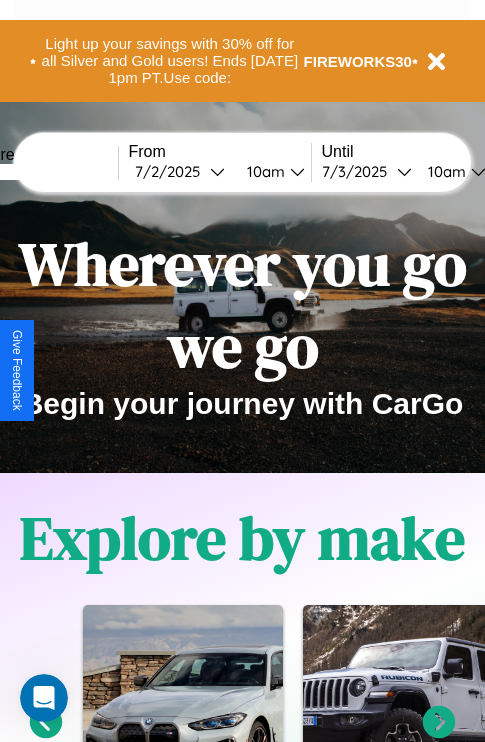 click at bounding box center (43, 172) 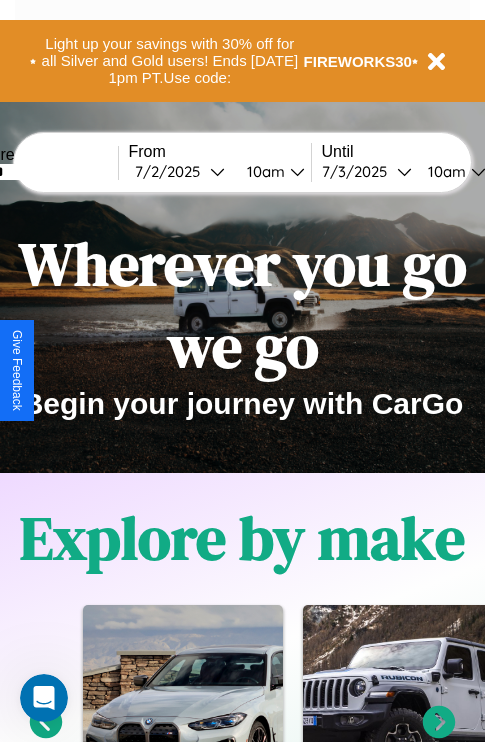 type on "******" 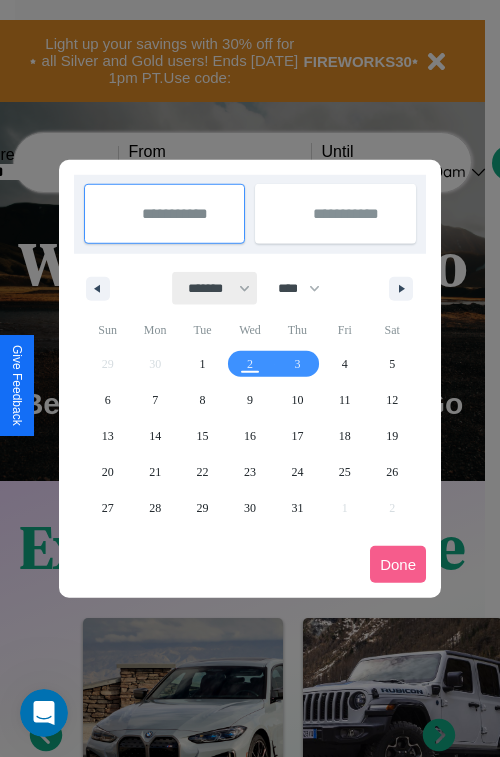 click on "******* ******** ***** ***** *** **** **** ****** ********* ******* ******** ********" at bounding box center [215, 288] 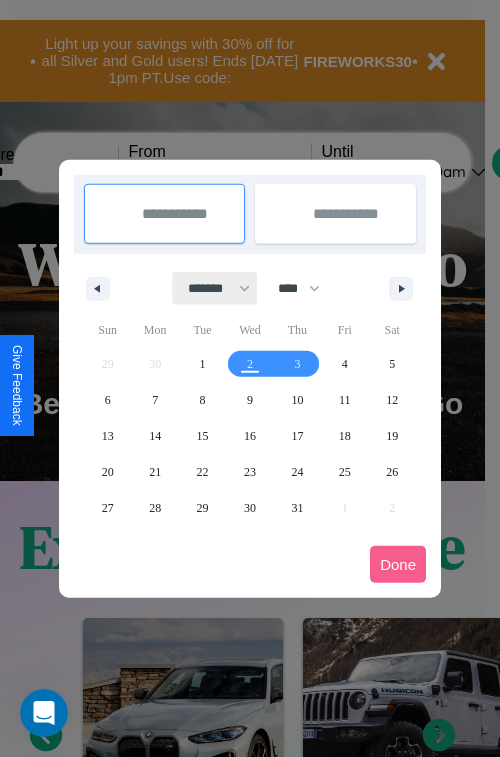 select on "*" 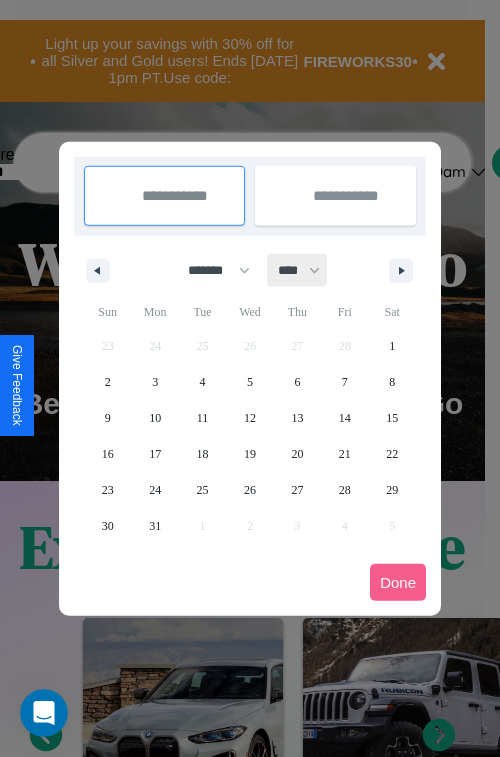 click on "**** **** **** **** **** **** **** **** **** **** **** **** **** **** **** **** **** **** **** **** **** **** **** **** **** **** **** **** **** **** **** **** **** **** **** **** **** **** **** **** **** **** **** **** **** **** **** **** **** **** **** **** **** **** **** **** **** **** **** **** **** **** **** **** **** **** **** **** **** **** **** **** **** **** **** **** **** **** **** **** **** **** **** **** **** **** **** **** **** **** **** **** **** **** **** **** **** **** **** **** **** **** **** **** **** **** **** **** **** **** **** **** **** **** **** **** **** **** **** **** ****" at bounding box center [298, 270] 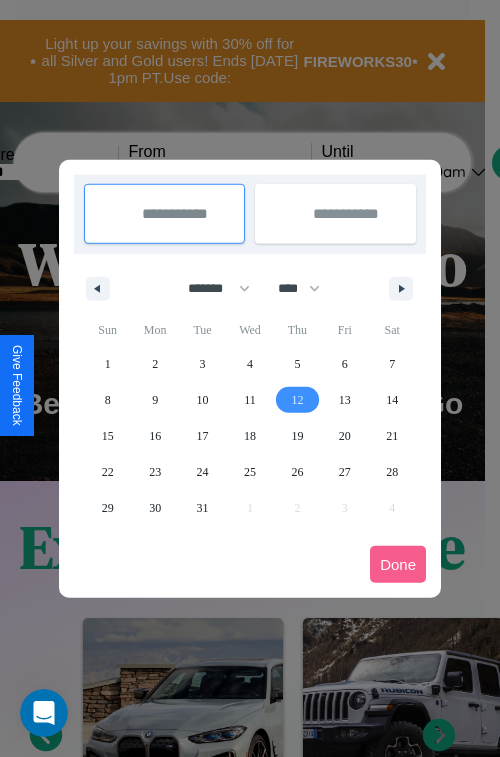 click on "12" at bounding box center (297, 400) 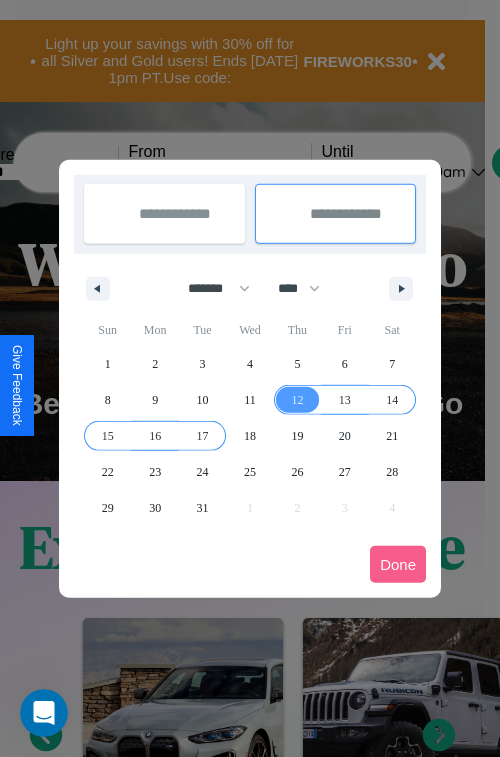 click on "17" at bounding box center [203, 436] 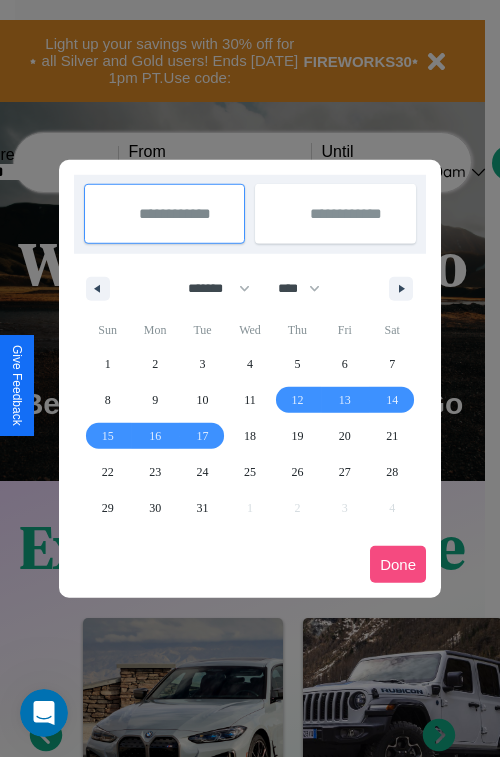 click on "Done" at bounding box center [398, 564] 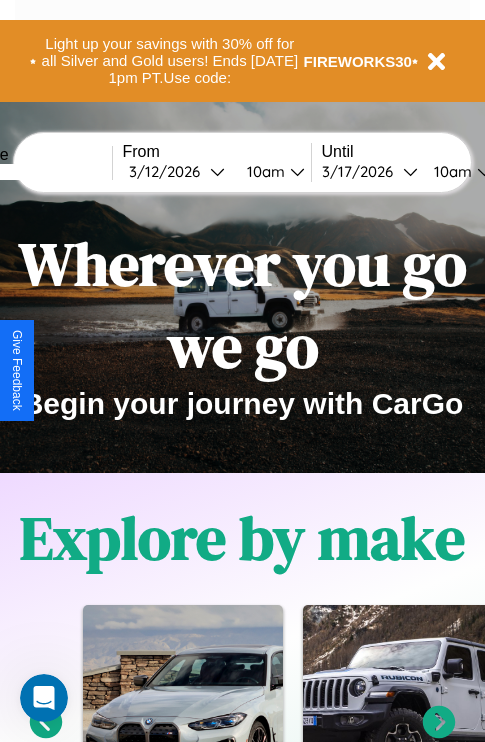 click on "10am" at bounding box center (263, 171) 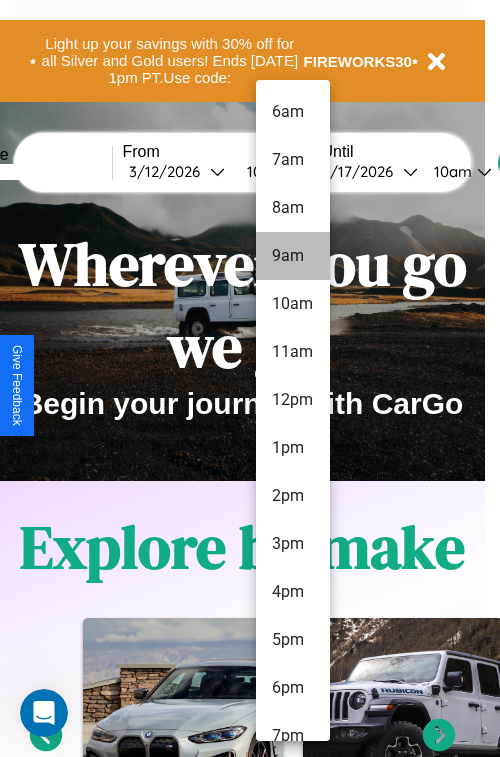 click on "9am" at bounding box center [293, 256] 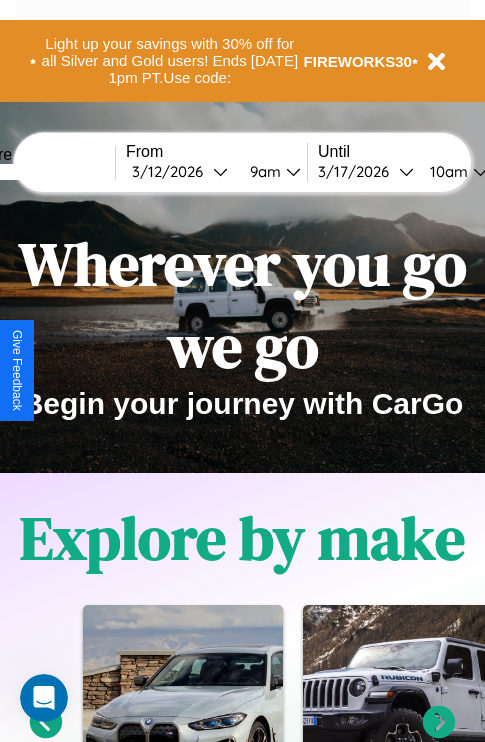 click on "10am" at bounding box center [446, 171] 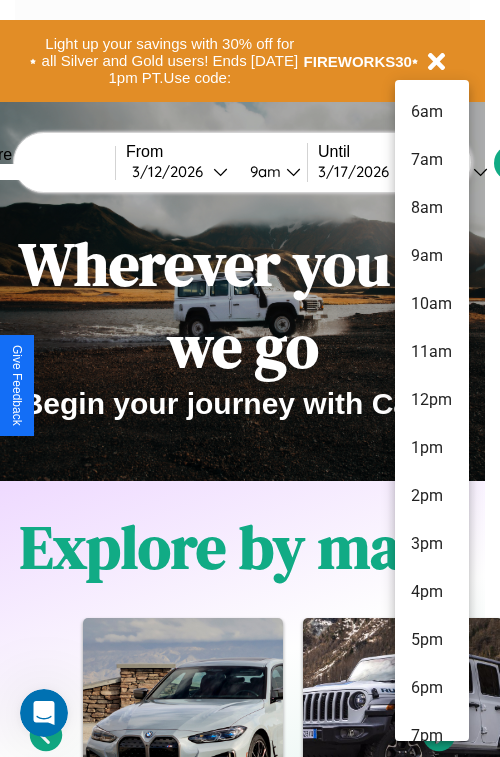 click on "2pm" at bounding box center [432, 496] 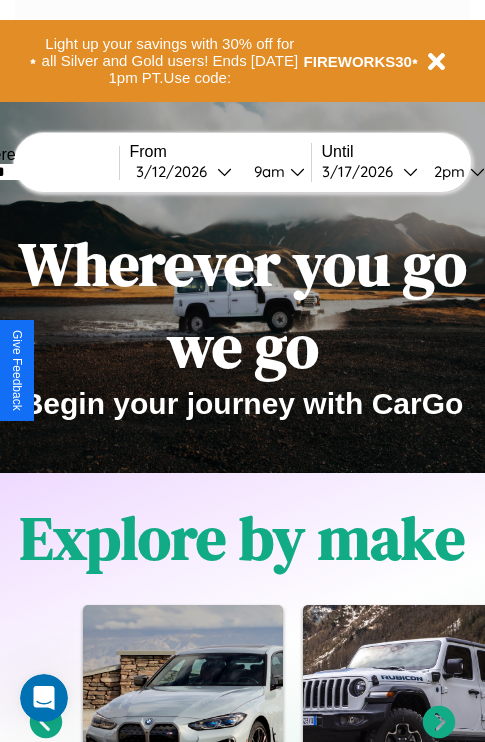 scroll, scrollTop: 0, scrollLeft: 67, axis: horizontal 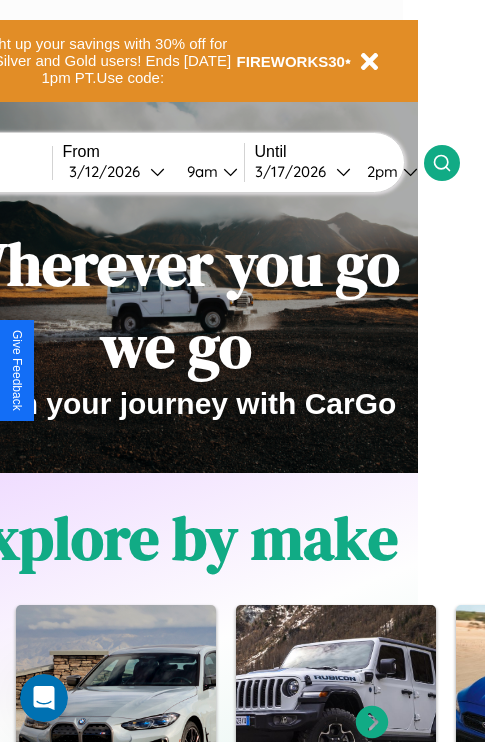 click 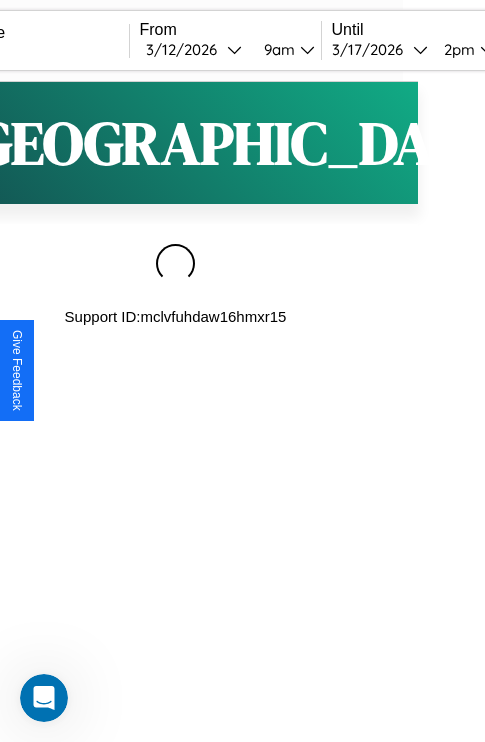 scroll, scrollTop: 0, scrollLeft: 0, axis: both 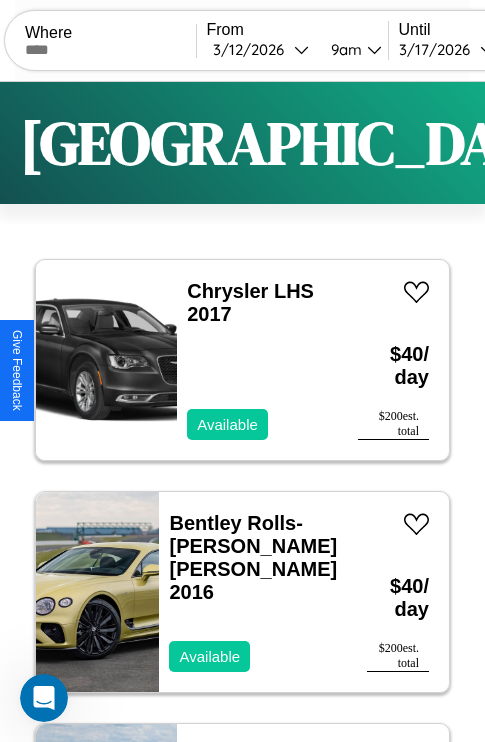 click on "Filters" at bounding box center (640, 143) 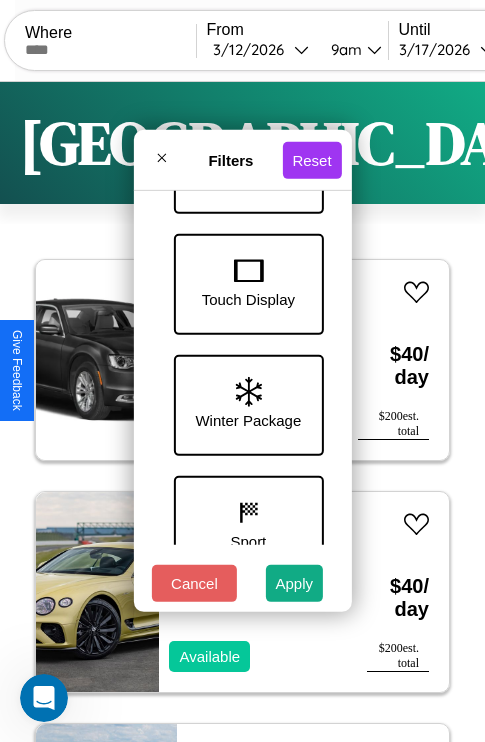 scroll, scrollTop: 651, scrollLeft: 0, axis: vertical 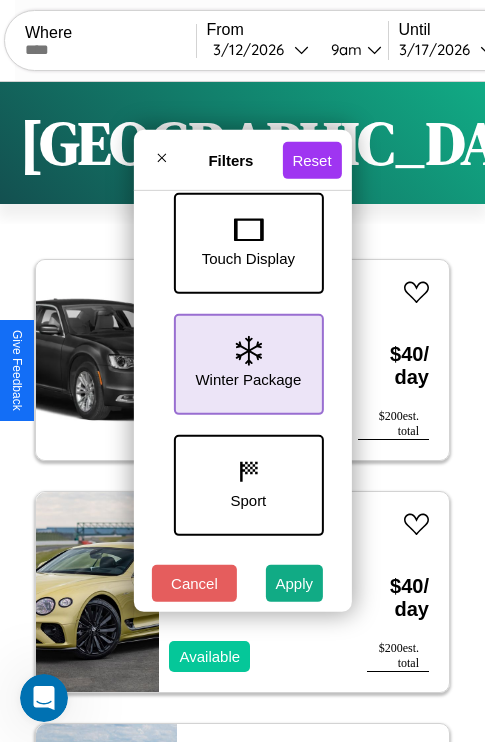 click 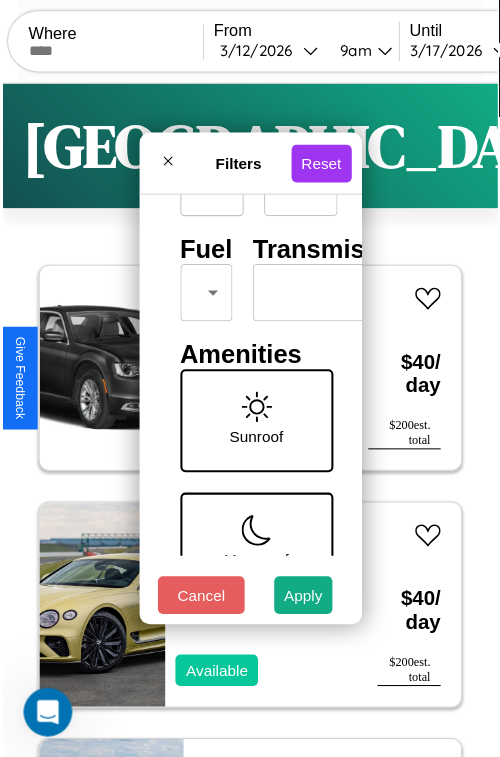 scroll, scrollTop: 59, scrollLeft: 0, axis: vertical 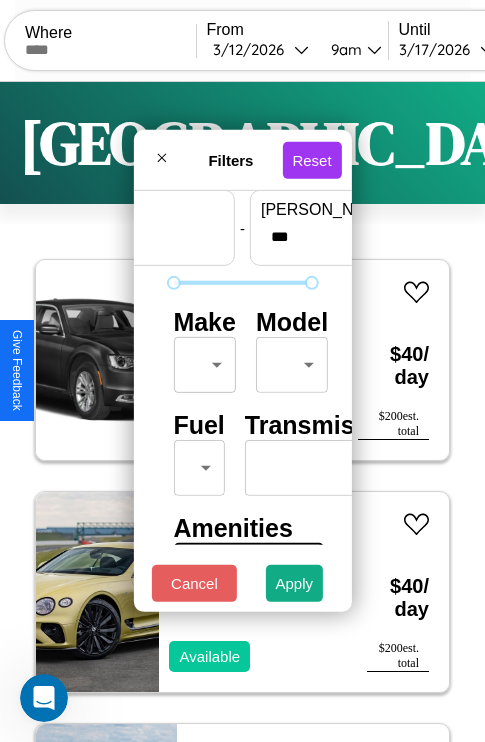 click on "CarGo Where From [DATE] 9am Until [DATE] 2pm Become a Host Login Sign Up Madrid Filters 125  cars in this area These cars can be picked up in this city. Chrysler   LHS   2017 Available $ 40  / day $ 200  est. total Bentley   Rolls-[PERSON_NAME] [PERSON_NAME]   2016 Available $ 40  / day $ 200  est. total Hyundai   Accent   2019 Available $ 200  / day $ 1000  est. total Mercedes   M-Class   2021 Available $ 40  / day $ 200  est. total Bentley   Mulsanne   2017 Available $ 100  / day $ 500  est. total GMC   T-Series   2021 Available $ 60  / day $ 300  est. total Land Rover   LR2   2014 Available $ 140  / day $ 700  est. total Tesla   Roadster   2019 Available $ 160  / day $ 800  est. total Acura   MDX   2014 Available $ 30  / day $ 150  est. total Nissan   Rogue Sport   2019 Available $ 60  / day $ 300  est. total Bentley   Arnage   2014 Available $ 190  / day $ 950  est. total GMC   NR   2014 Unavailable $ 180  / day $ 900  est. total Aston [PERSON_NAME]   Virage   2017 Available $ 120  / day $ 600  est. total Jeep" at bounding box center [242, 412] 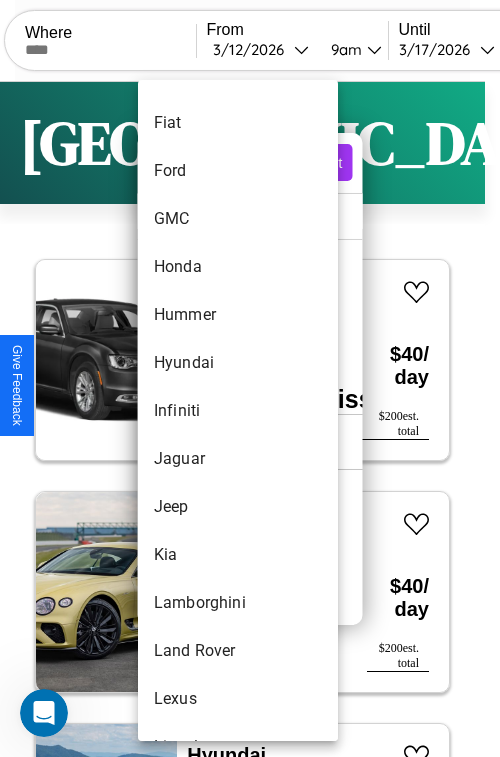 scroll, scrollTop: 614, scrollLeft: 0, axis: vertical 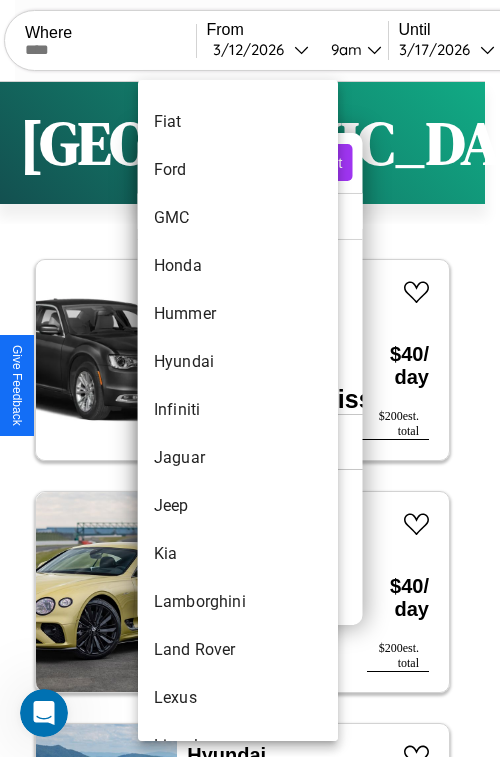 click on "Infiniti" at bounding box center [238, 410] 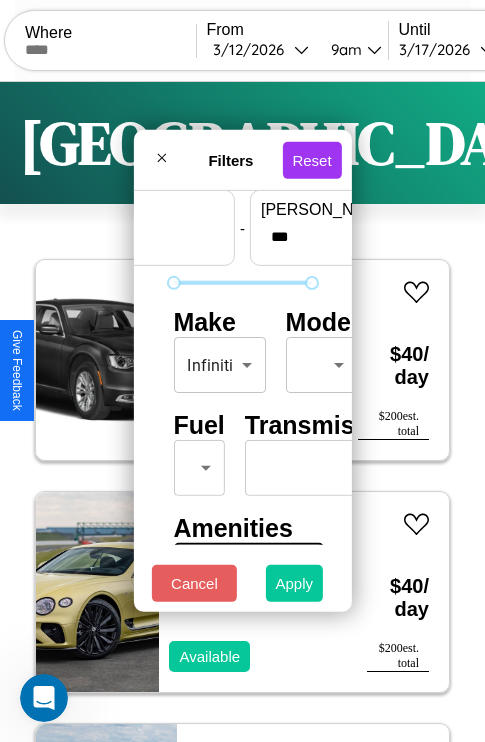 click on "Apply" at bounding box center (295, 583) 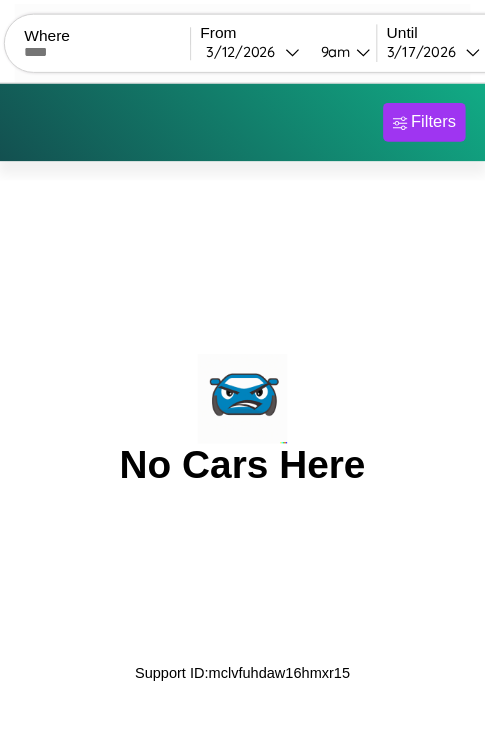 scroll, scrollTop: 0, scrollLeft: 0, axis: both 